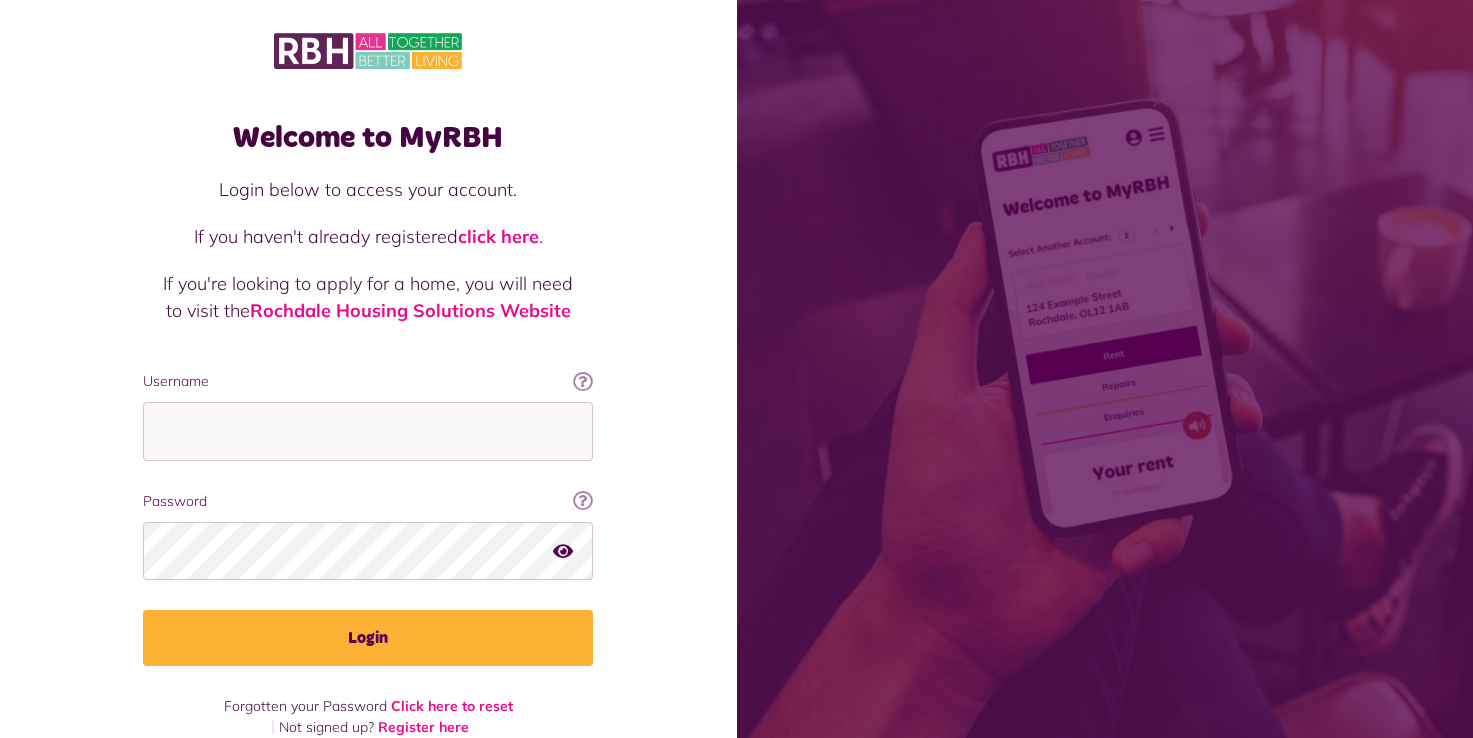scroll, scrollTop: 0, scrollLeft: 0, axis: both 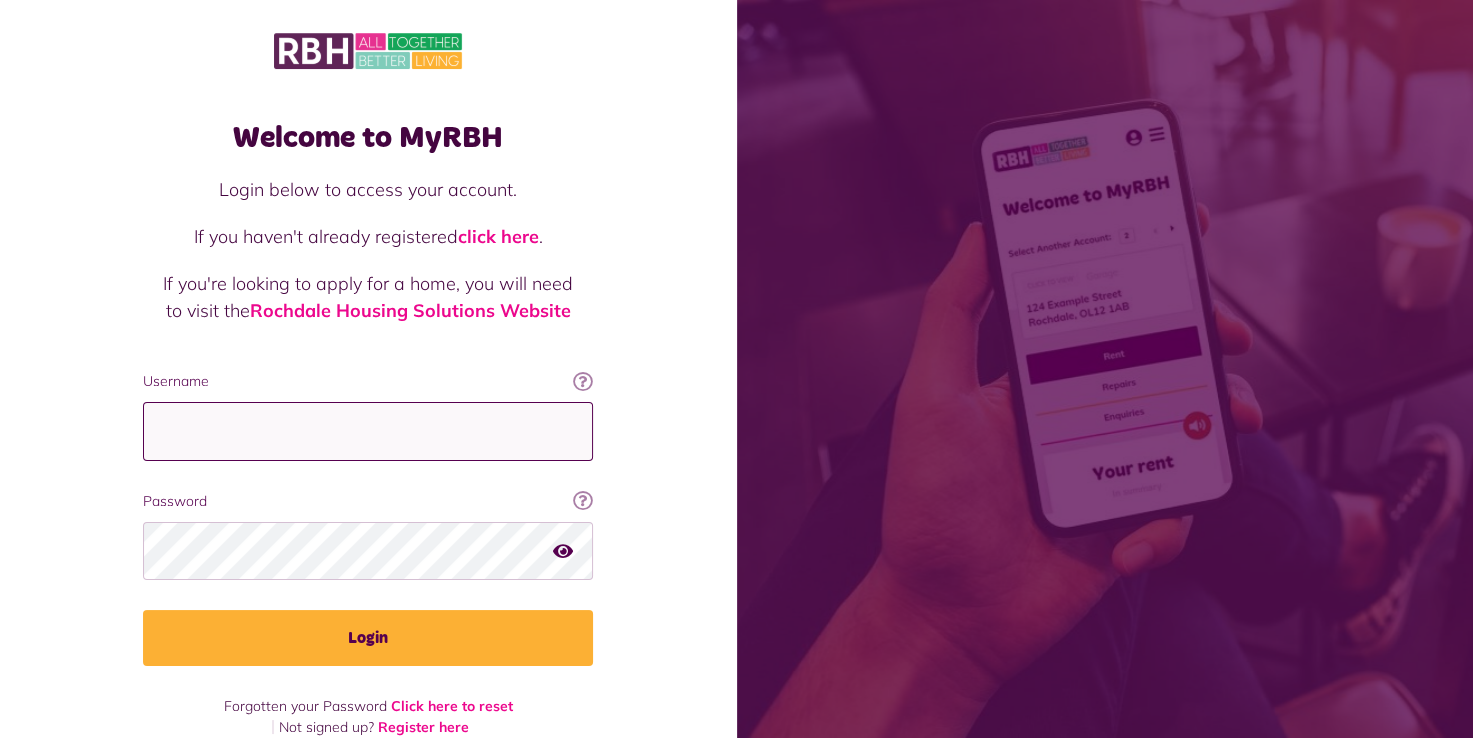 click on "Username" at bounding box center [368, 431] 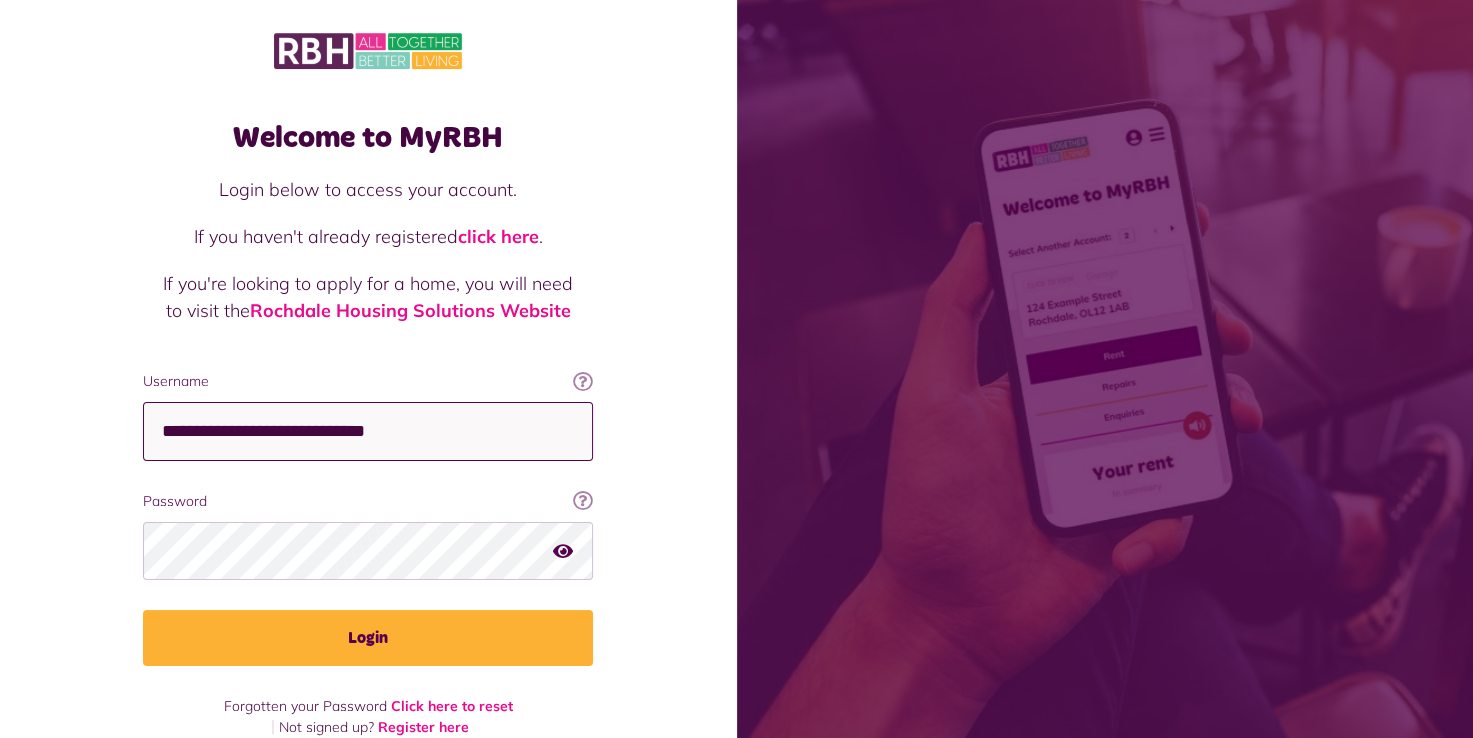 type on "**********" 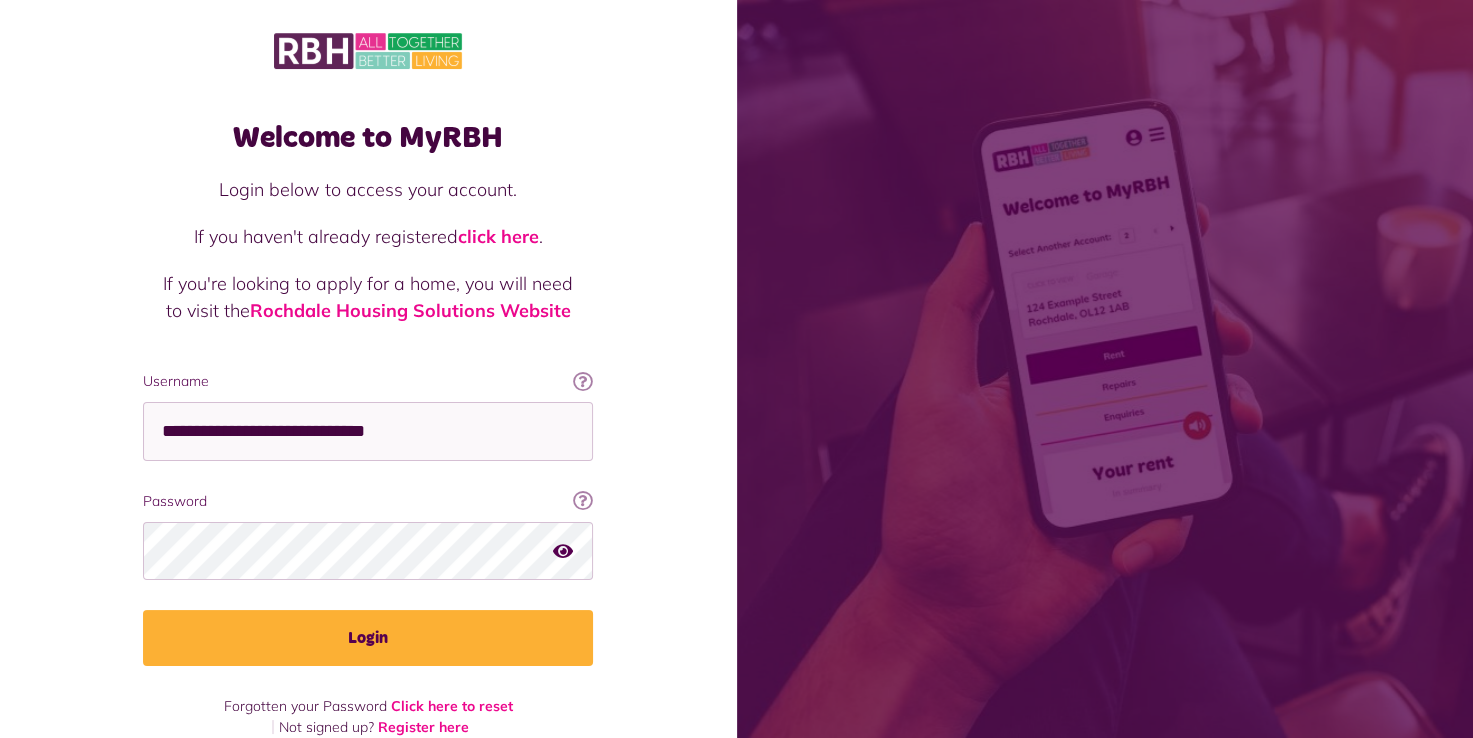 click at bounding box center [563, 550] 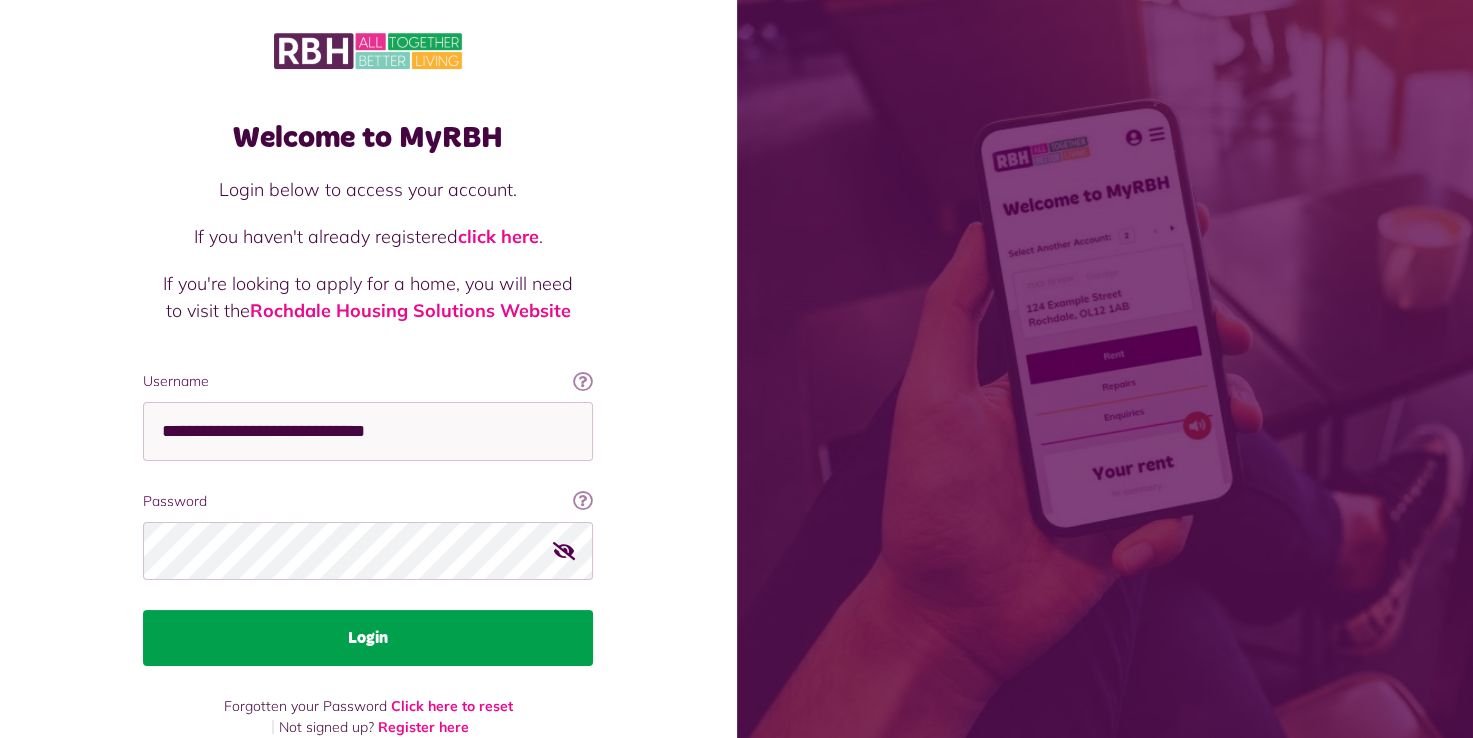 click on "Login" at bounding box center [368, 638] 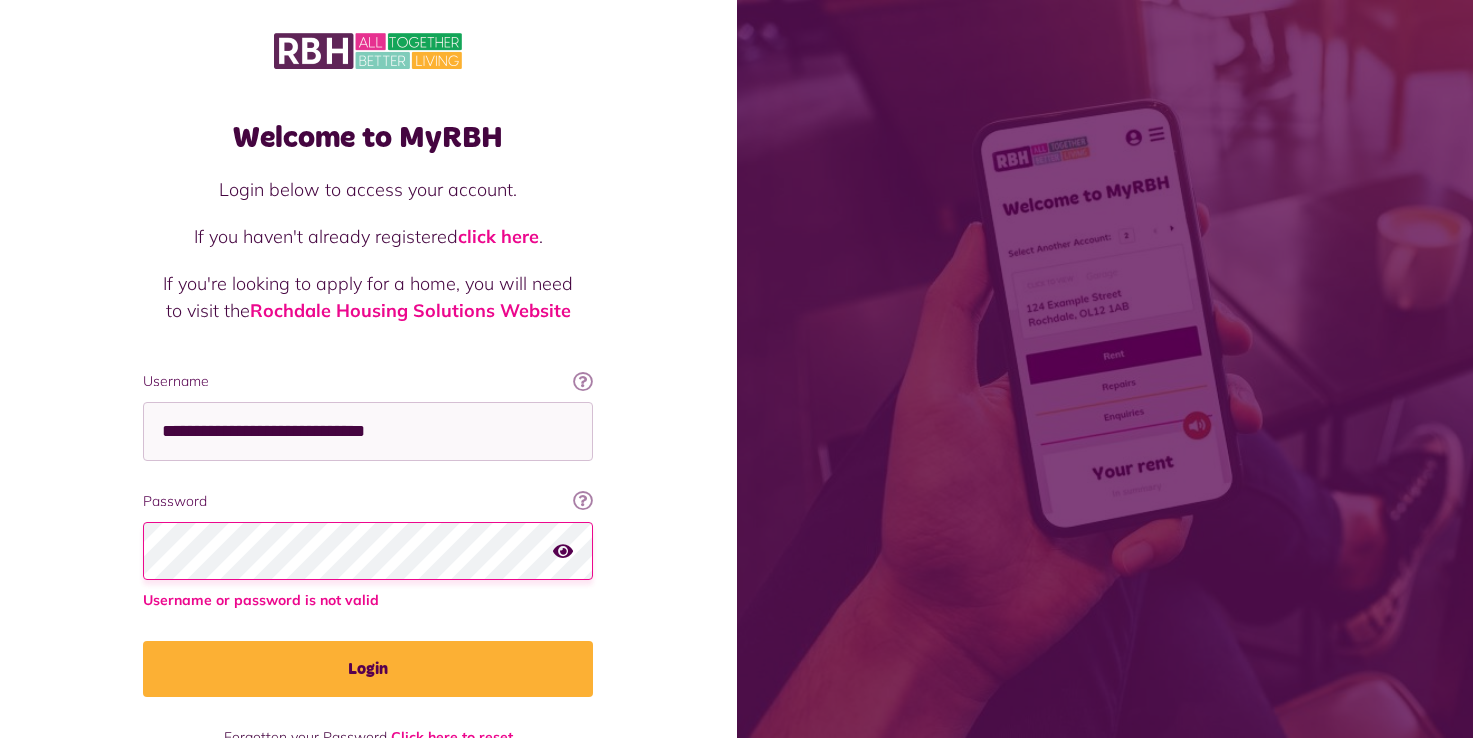 scroll, scrollTop: 0, scrollLeft: 0, axis: both 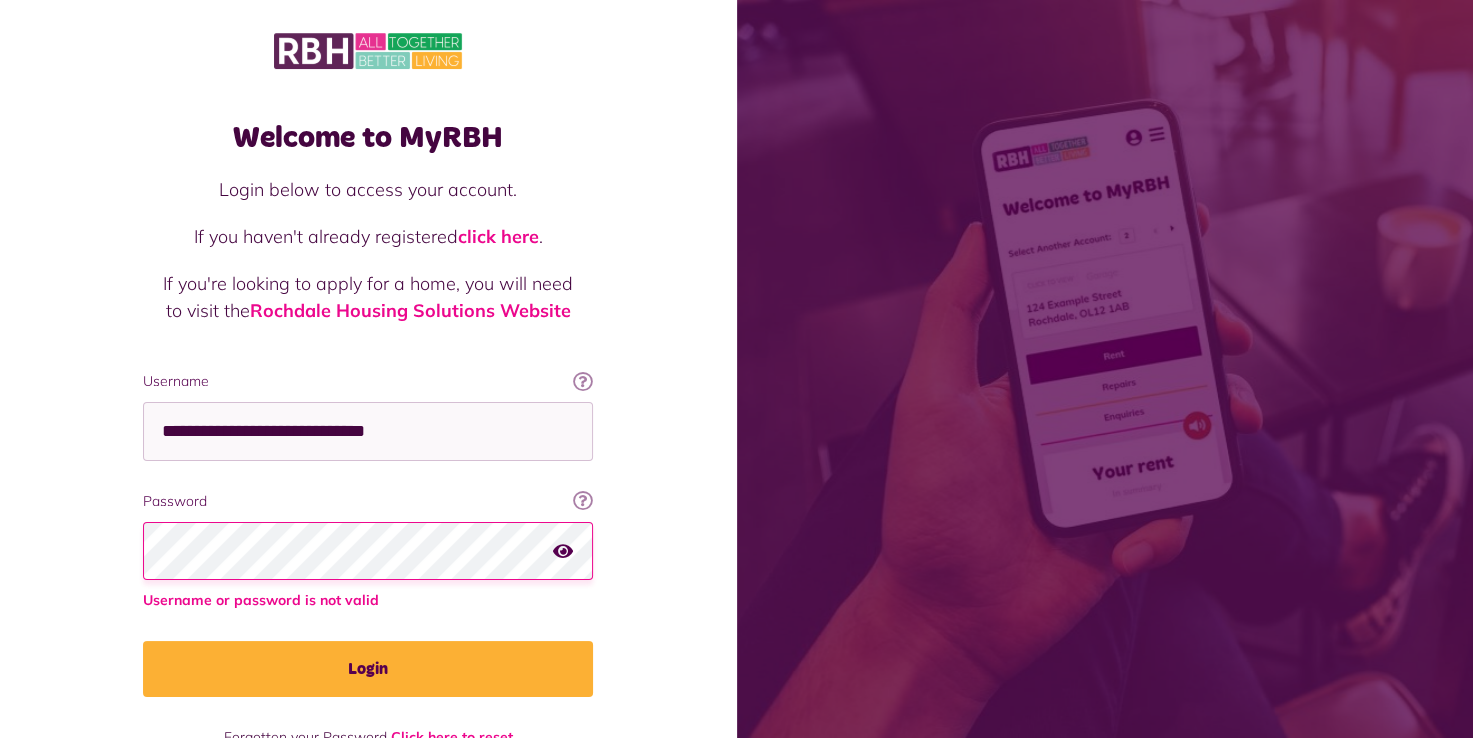 click at bounding box center [563, 550] 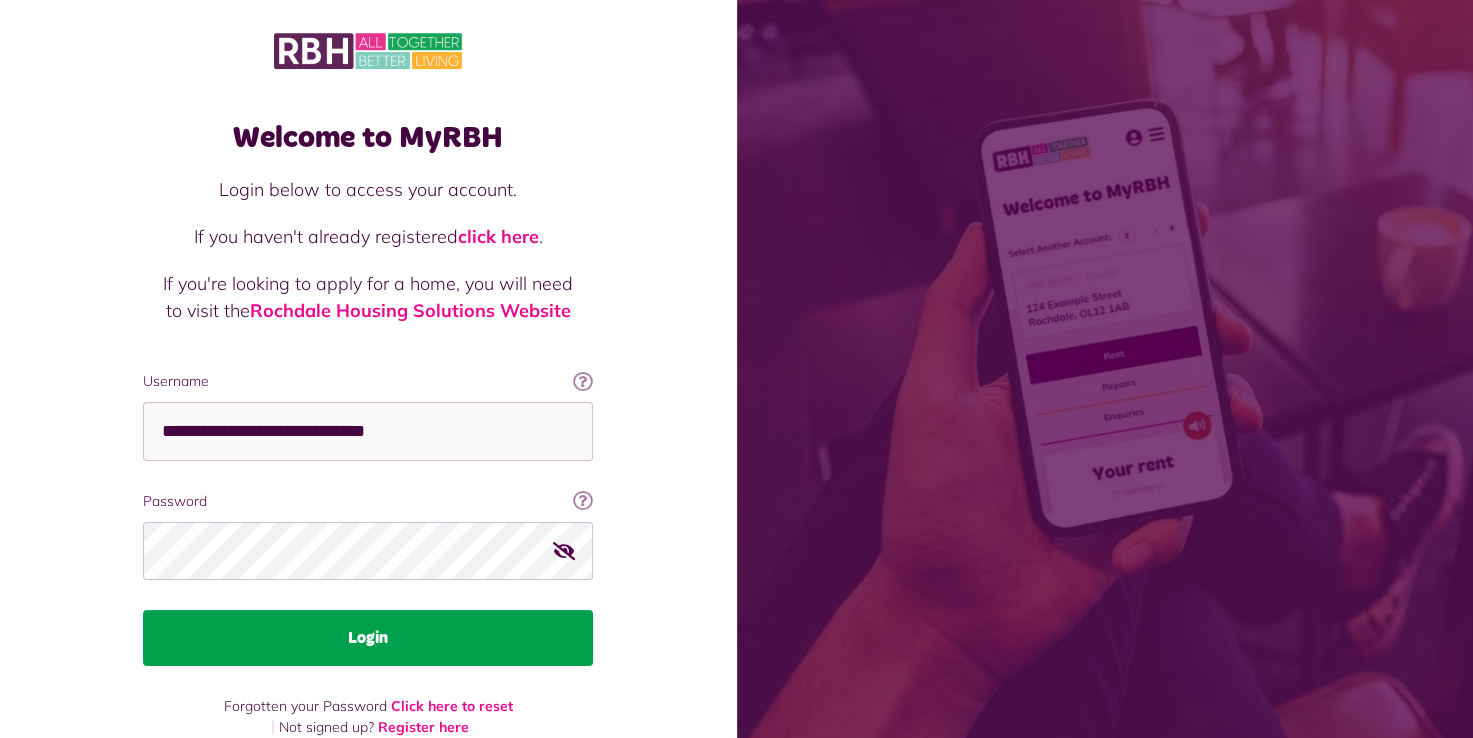 click on "Login" at bounding box center (368, 638) 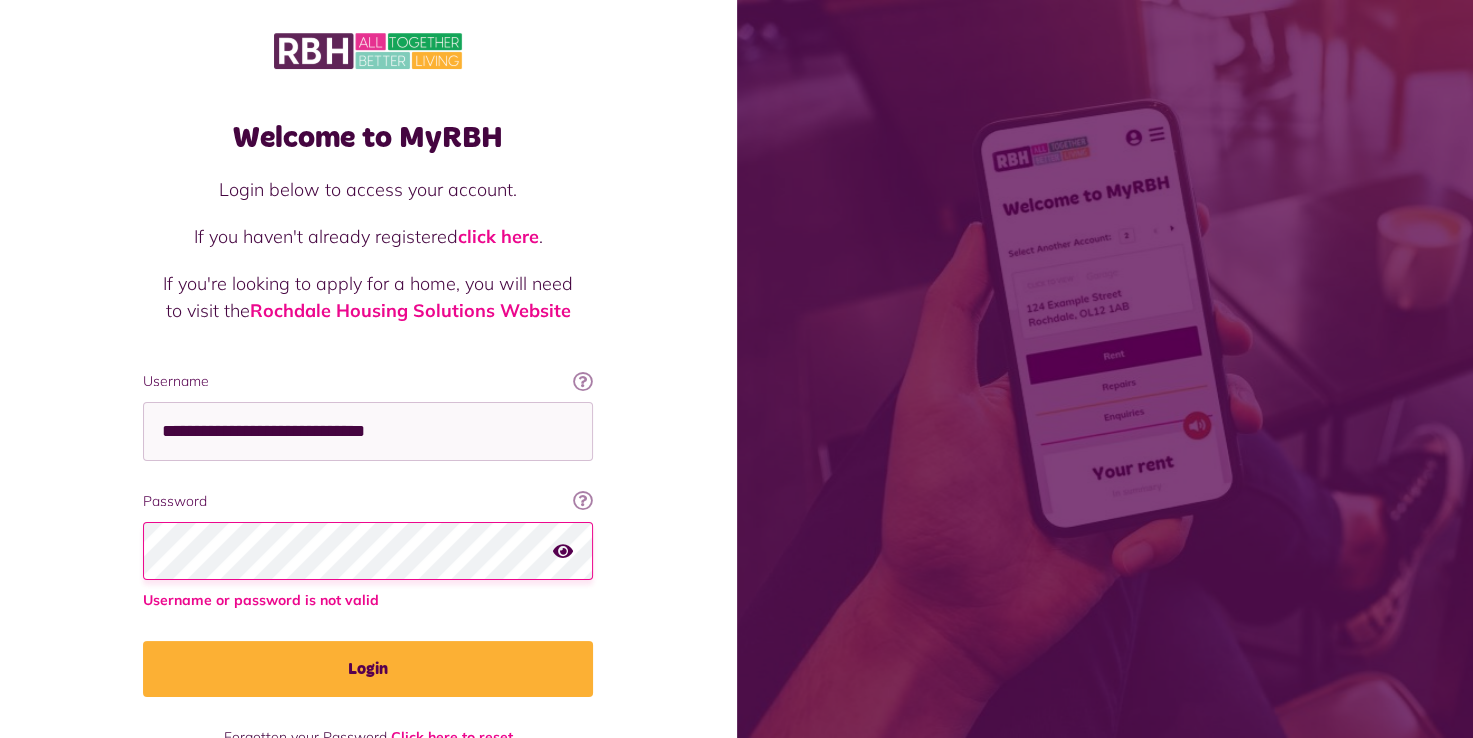 scroll, scrollTop: 60, scrollLeft: 0, axis: vertical 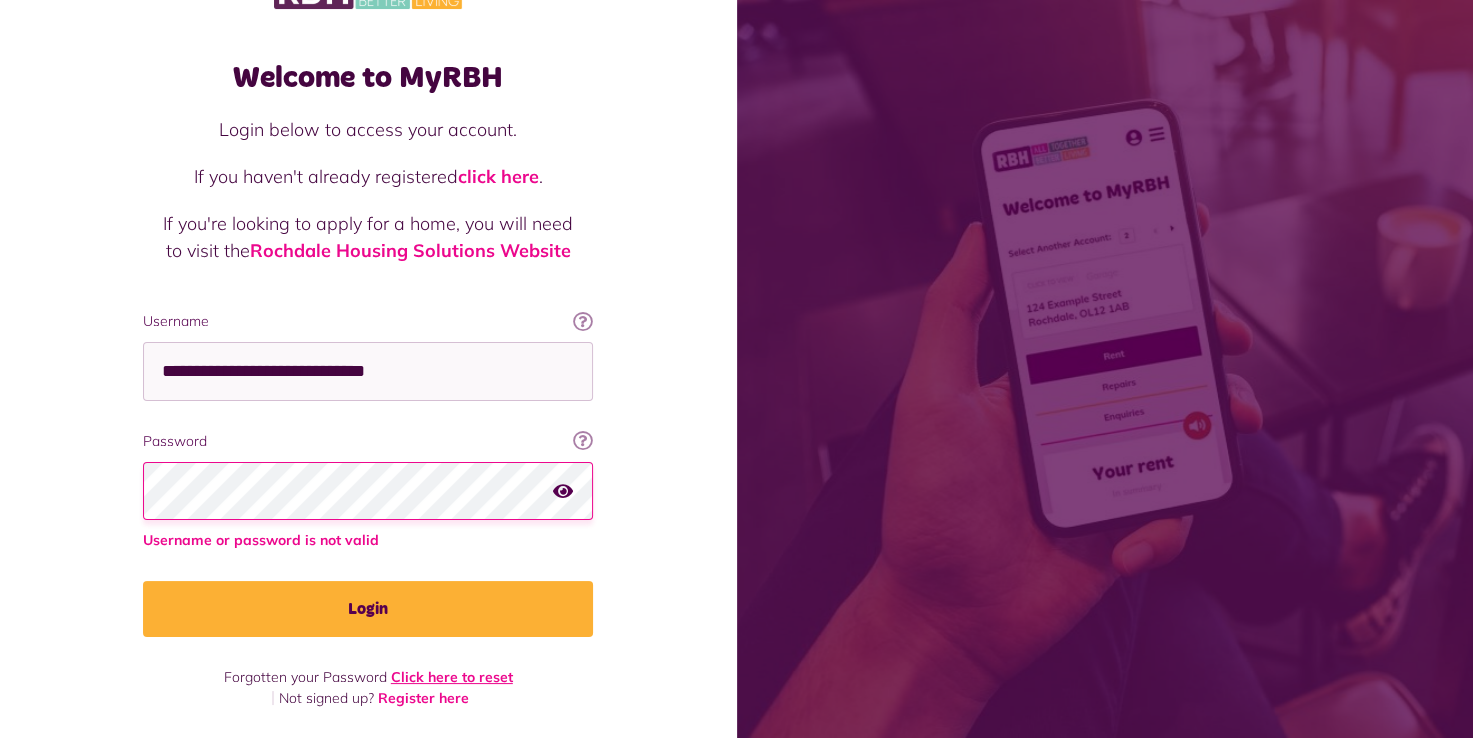 click on "Click here to reset" at bounding box center [452, 677] 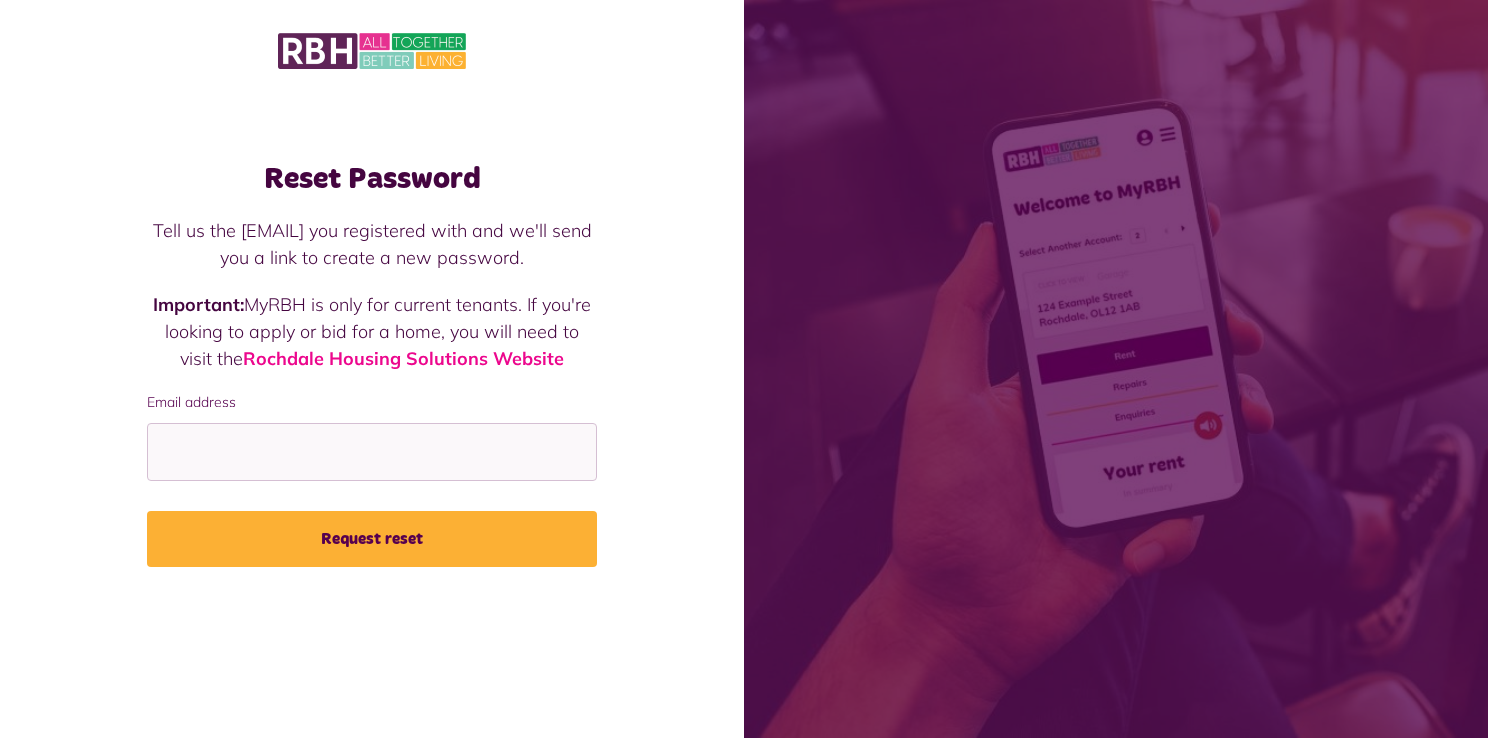 scroll, scrollTop: 0, scrollLeft: 0, axis: both 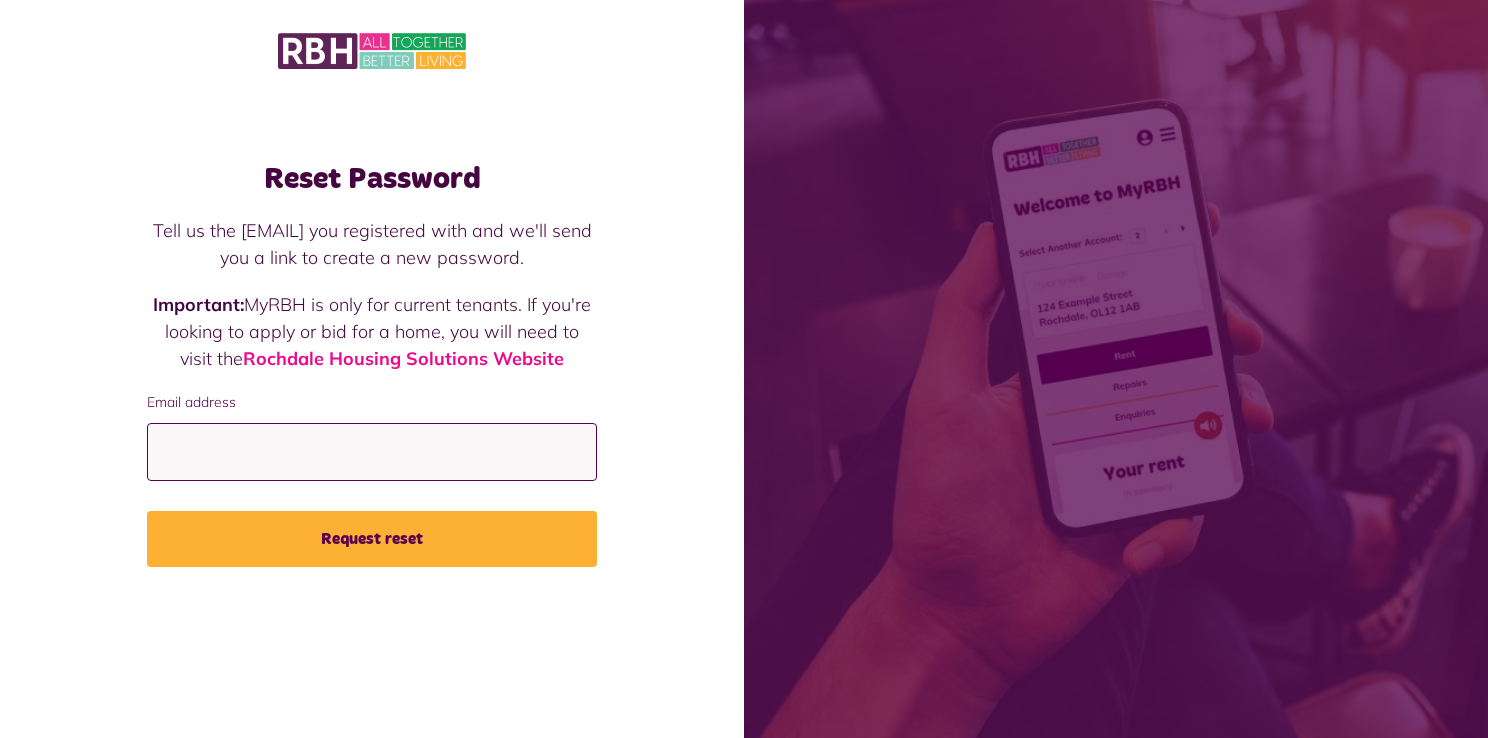 click on "Email address" at bounding box center [372, 452] 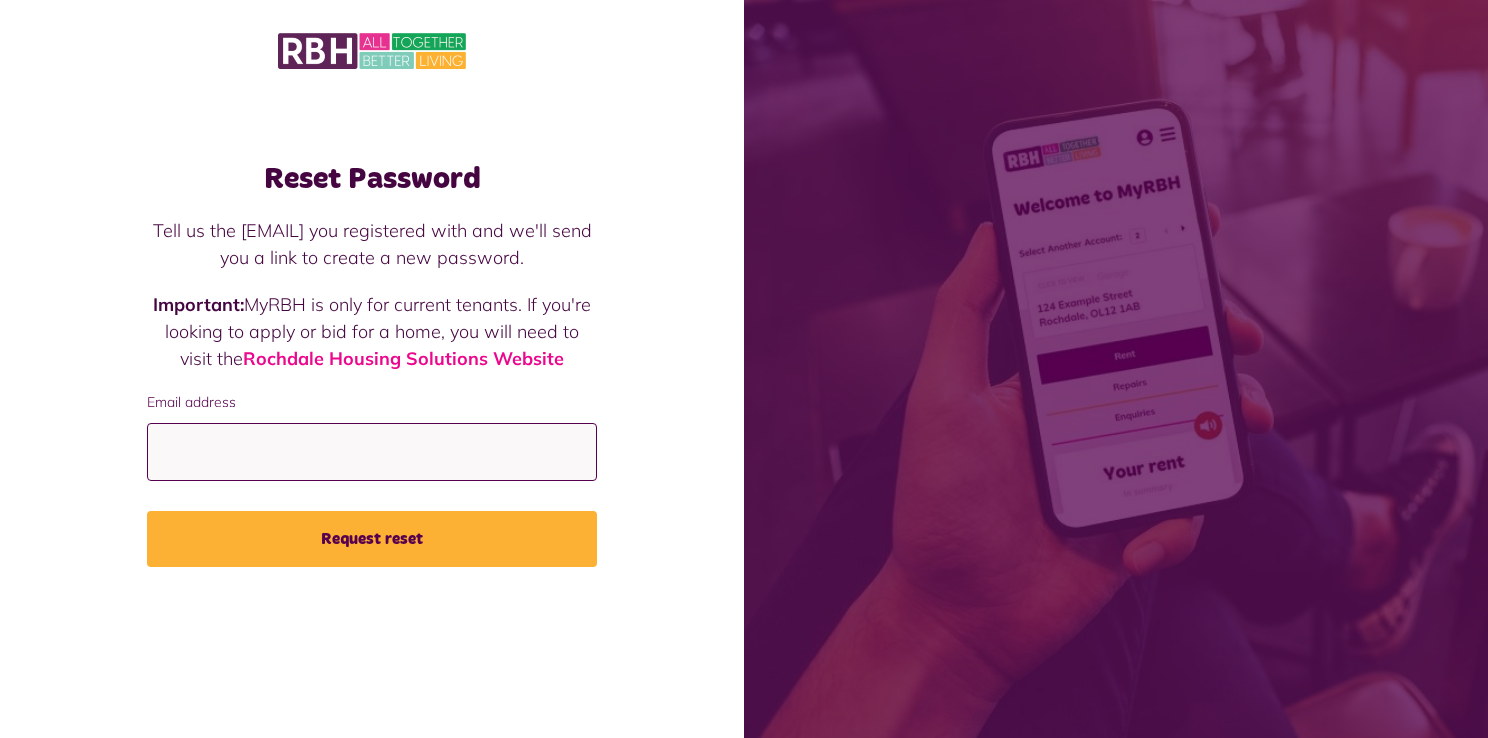 type on "**********" 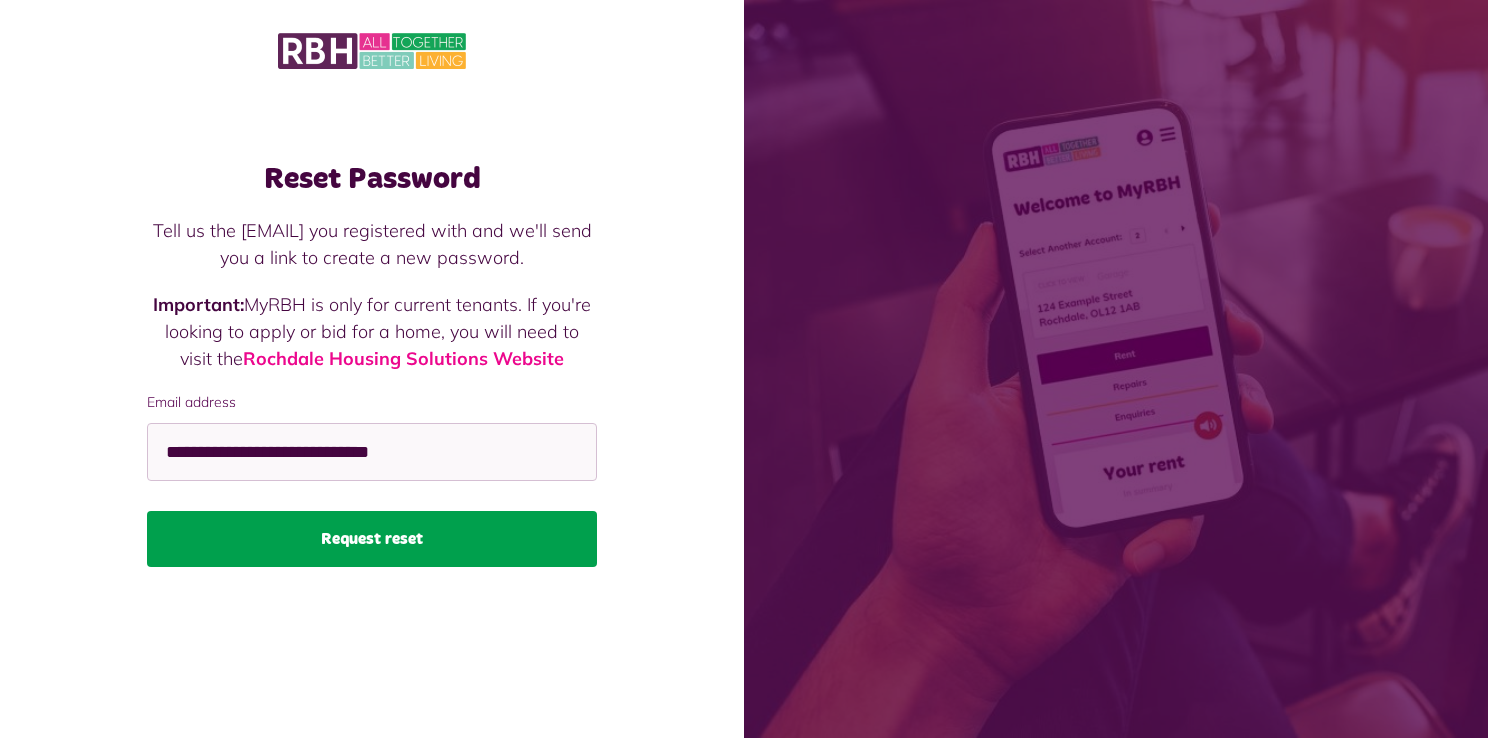 click on "Request reset" at bounding box center (372, 539) 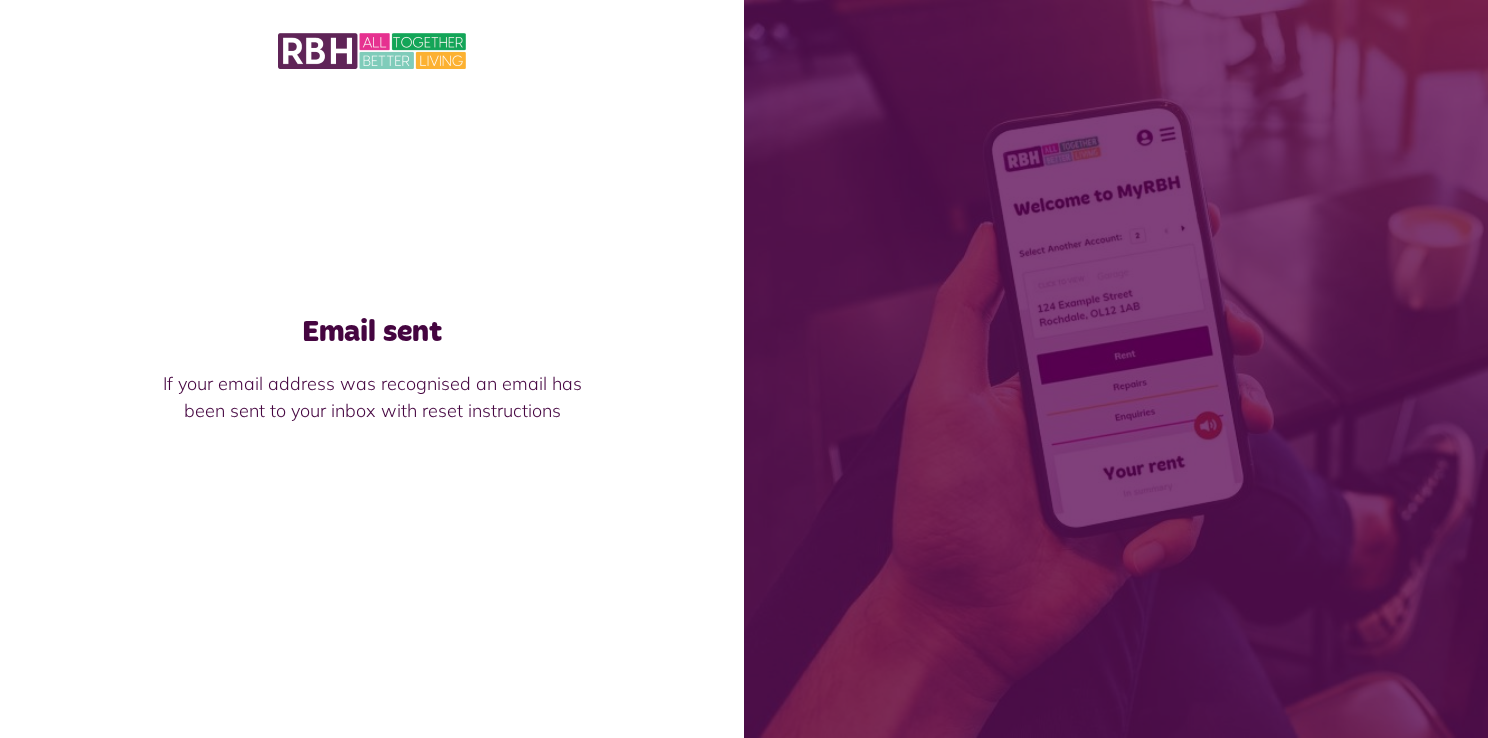 scroll, scrollTop: 0, scrollLeft: 0, axis: both 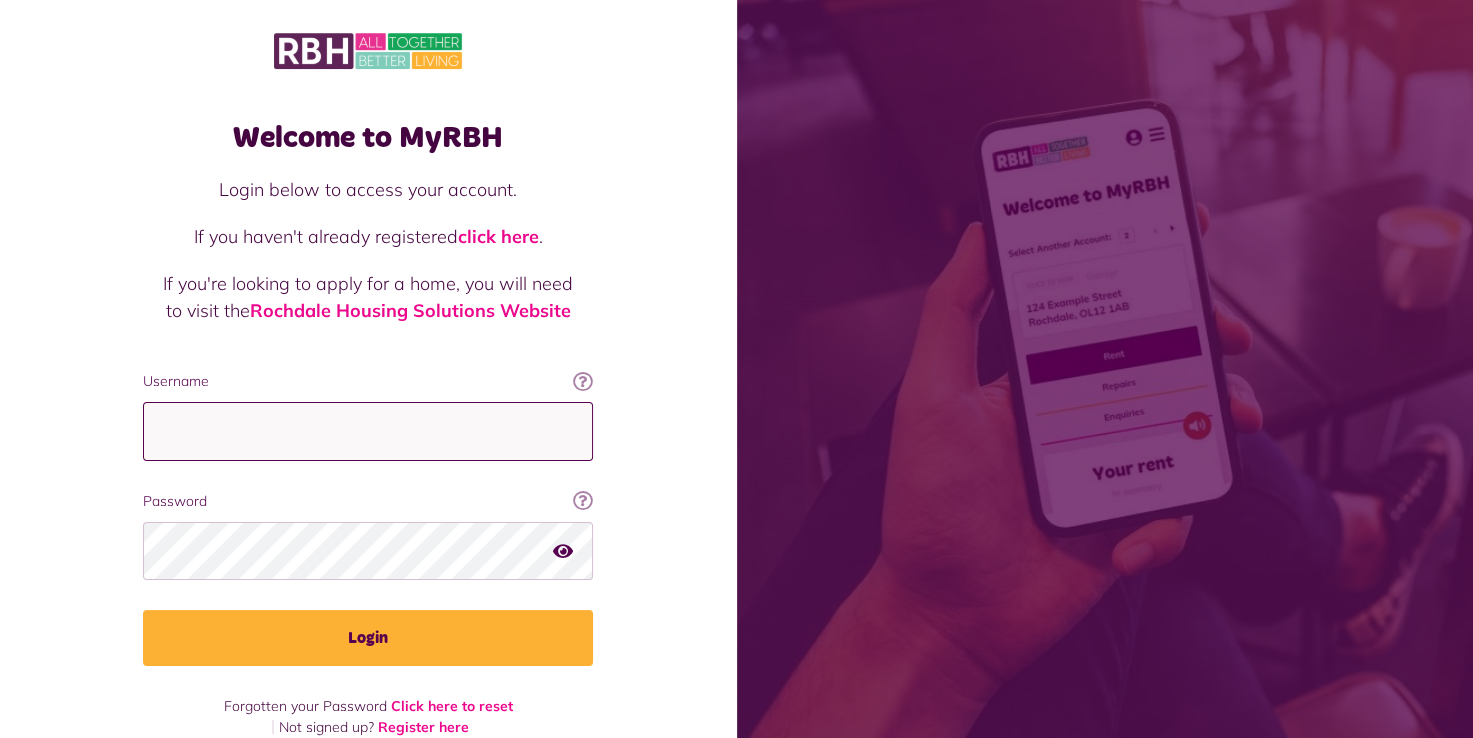 click on "Username" at bounding box center (368, 431) 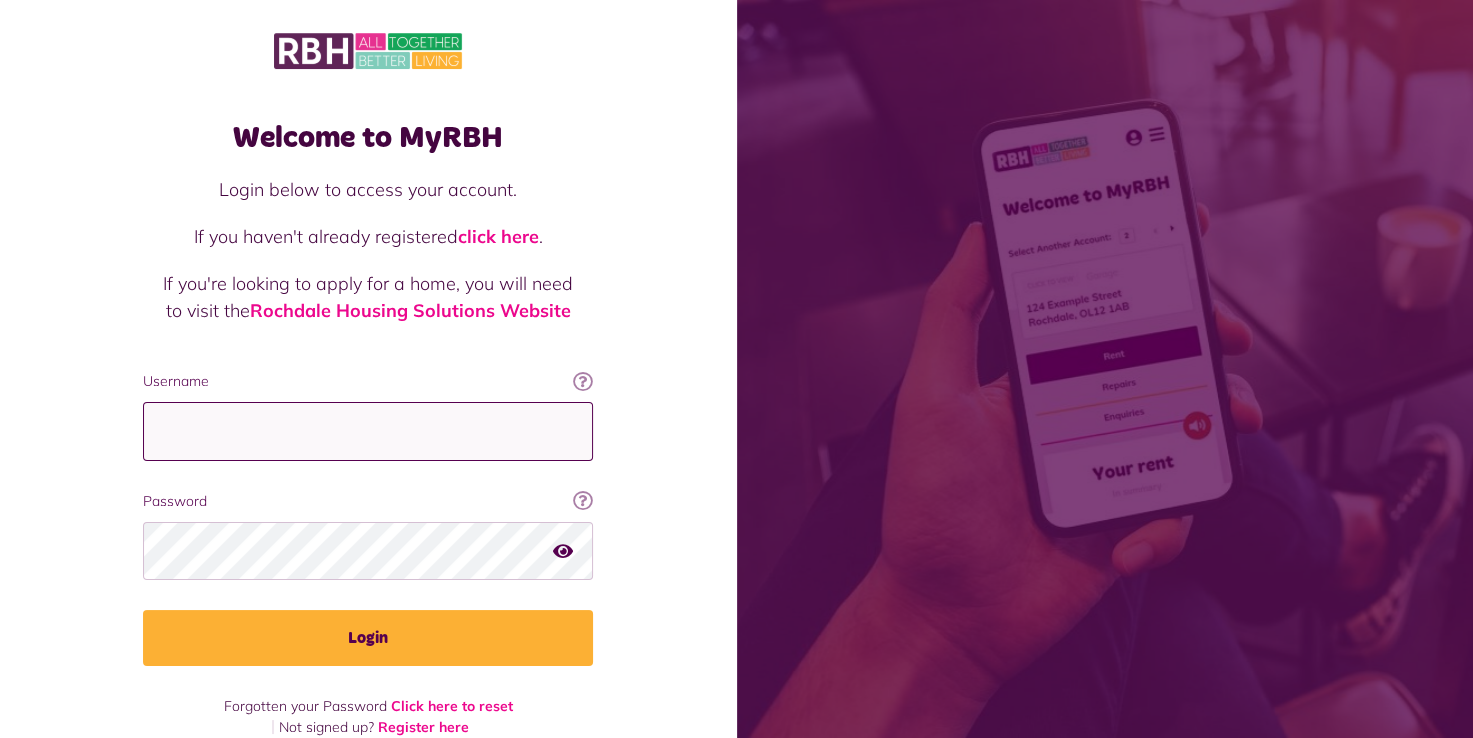 type on "**********" 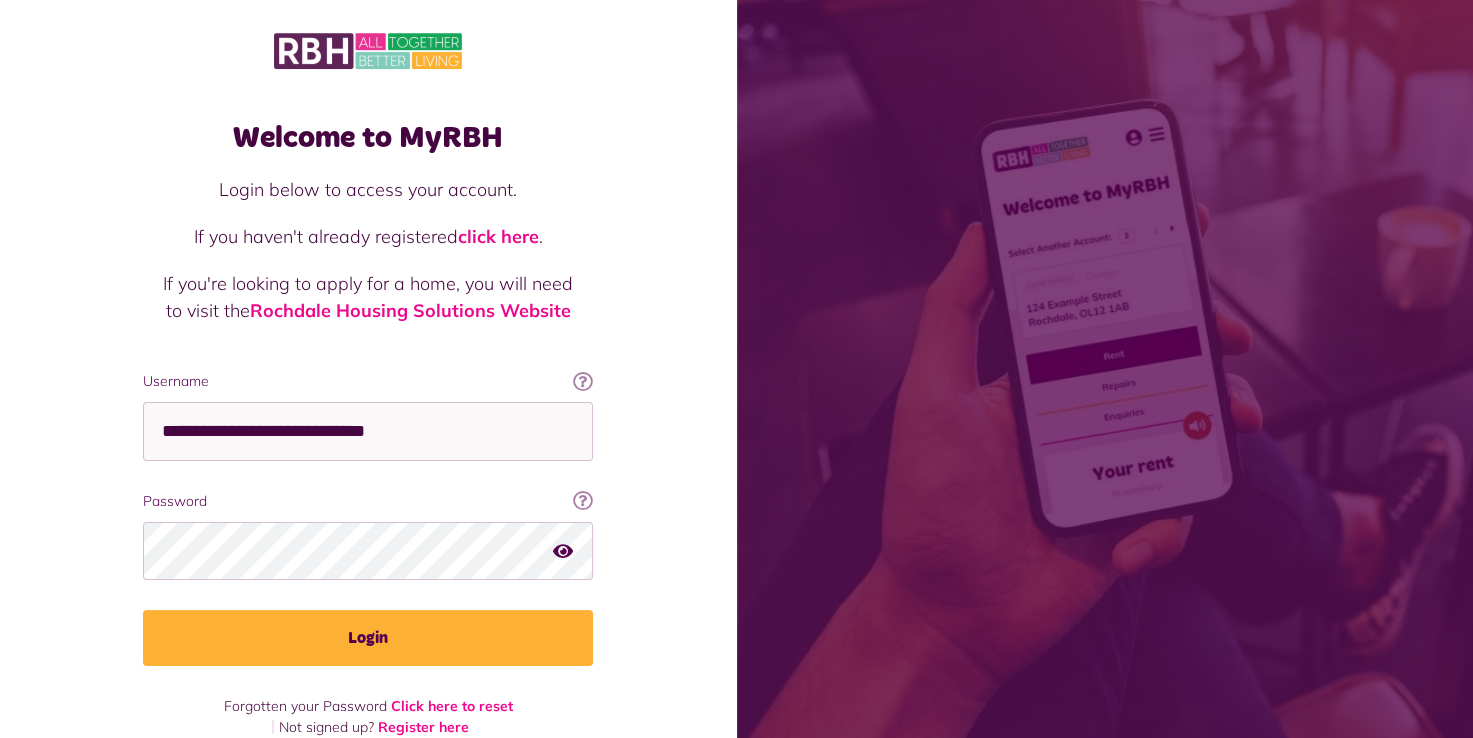 click at bounding box center [563, 550] 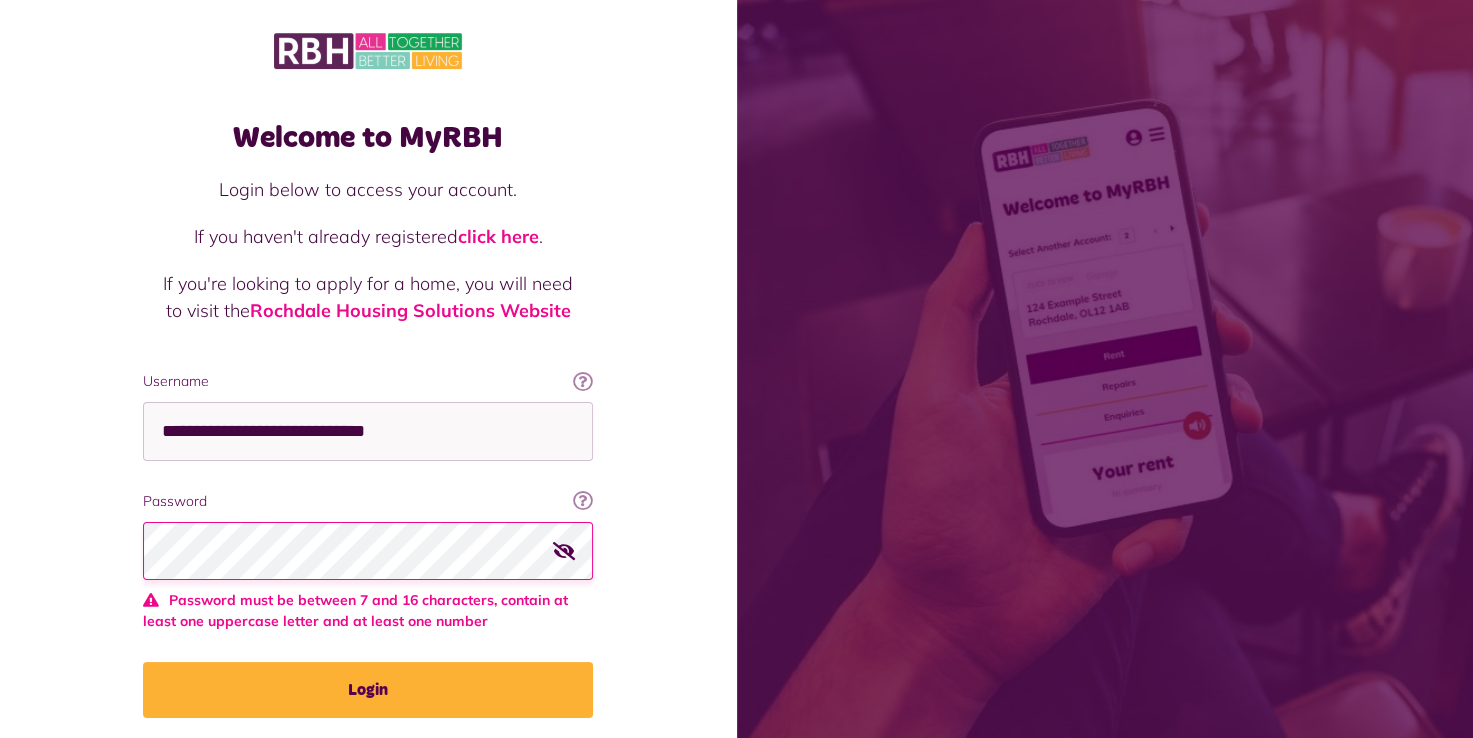 type 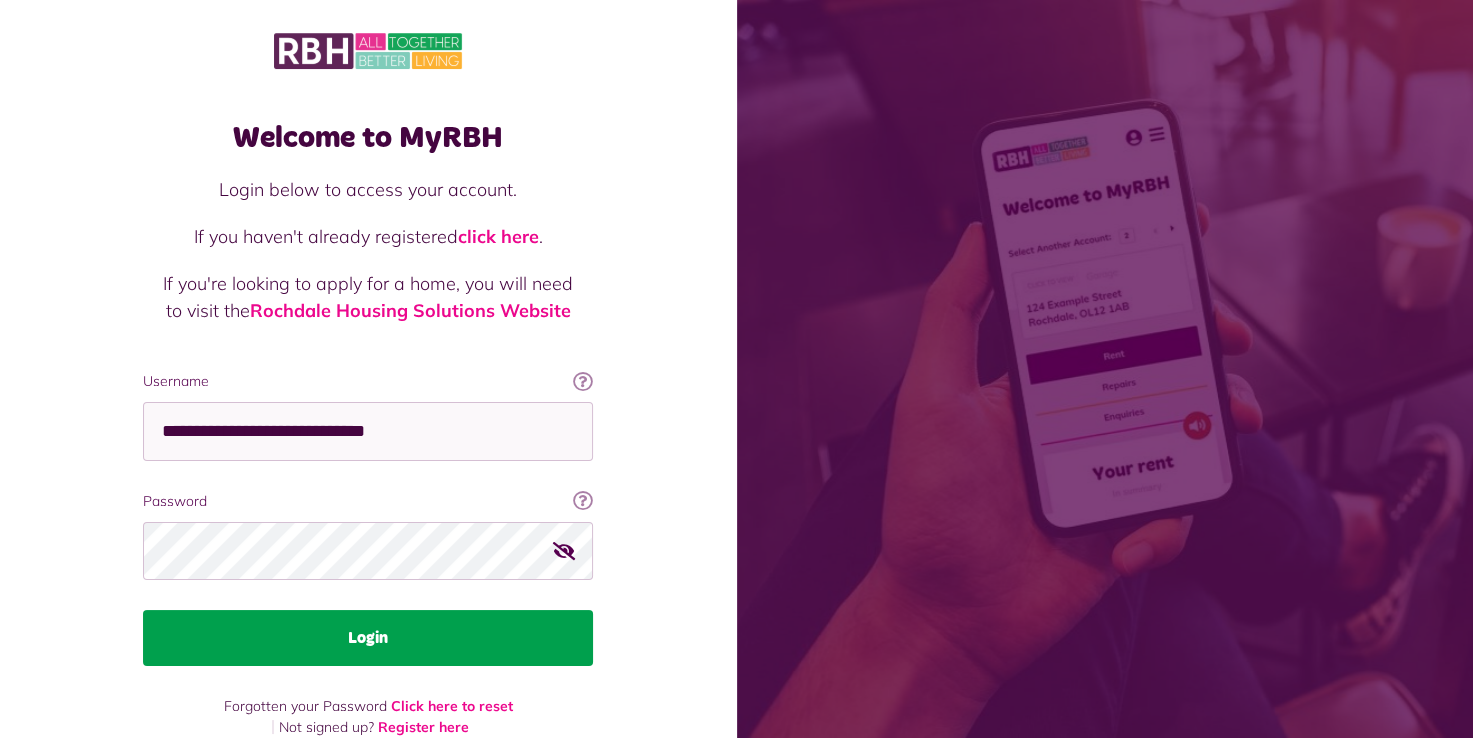 click on "Login" at bounding box center (368, 638) 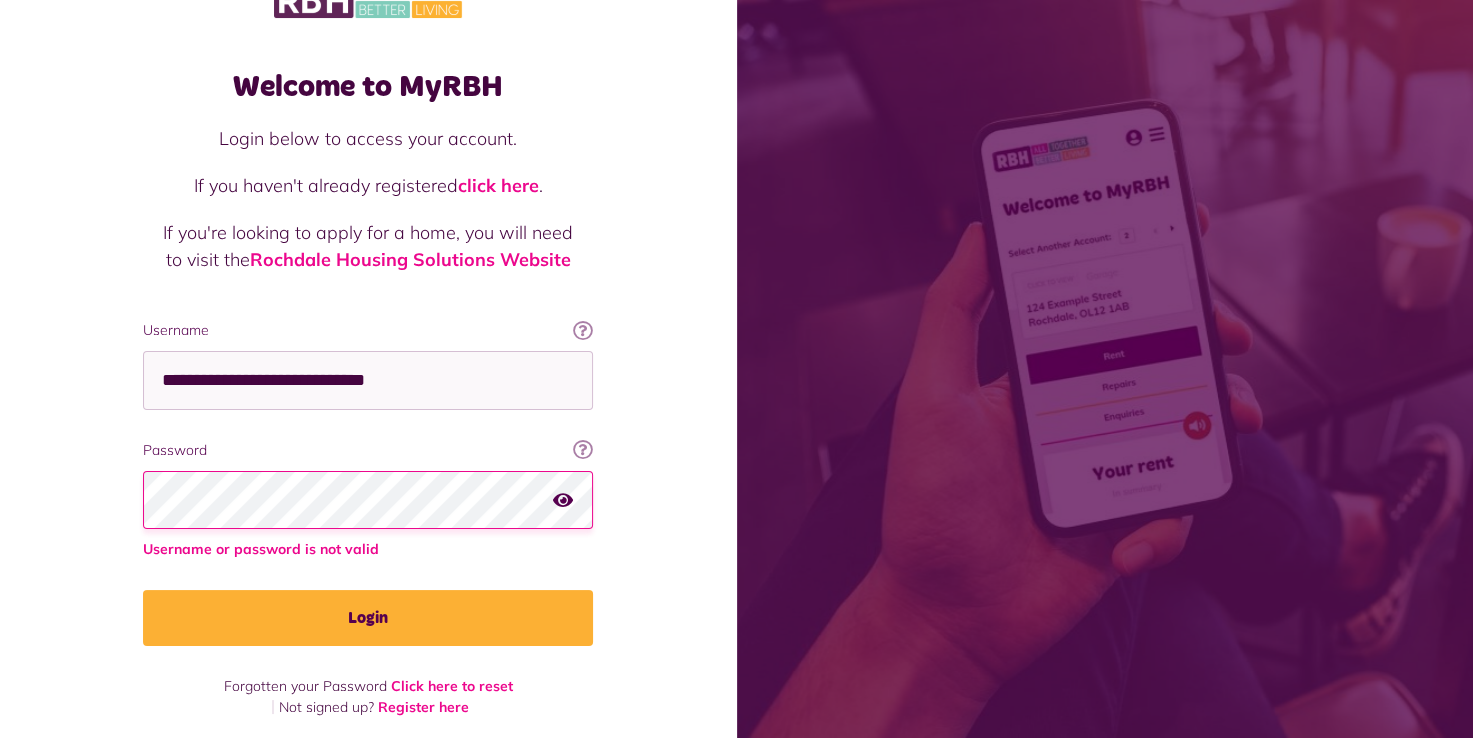 scroll, scrollTop: 60, scrollLeft: 0, axis: vertical 